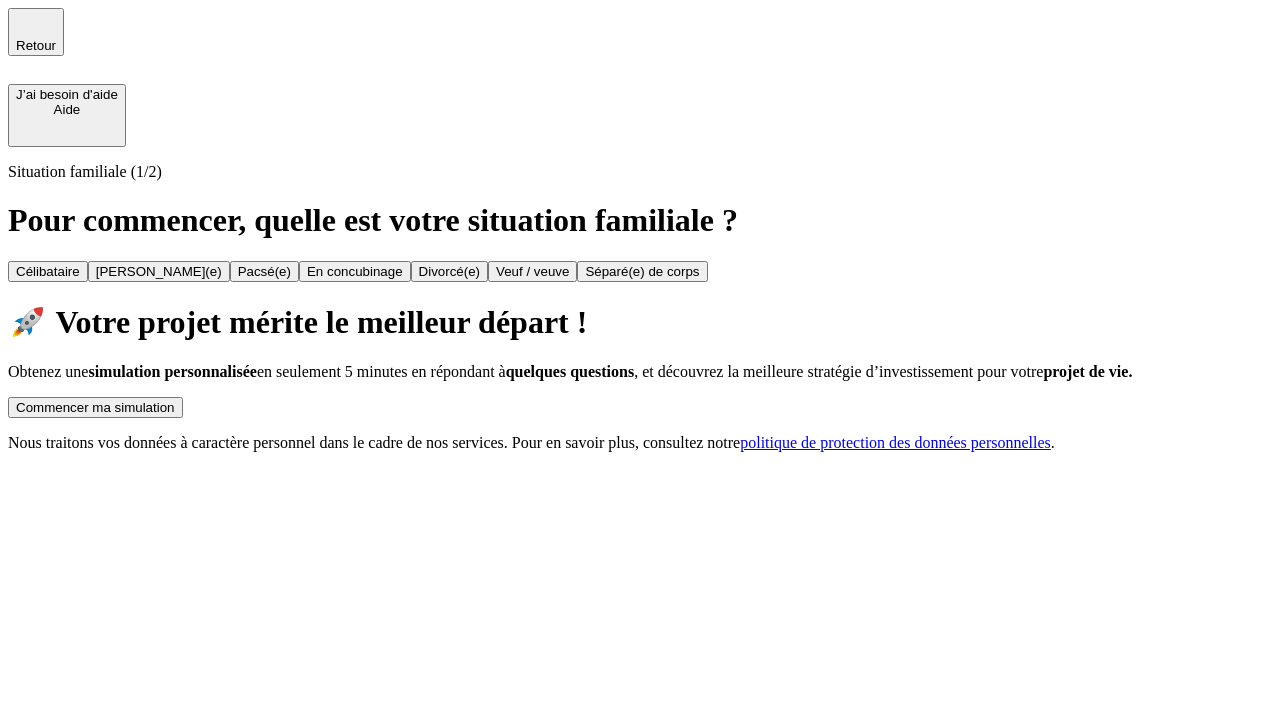 scroll, scrollTop: 0, scrollLeft: 0, axis: both 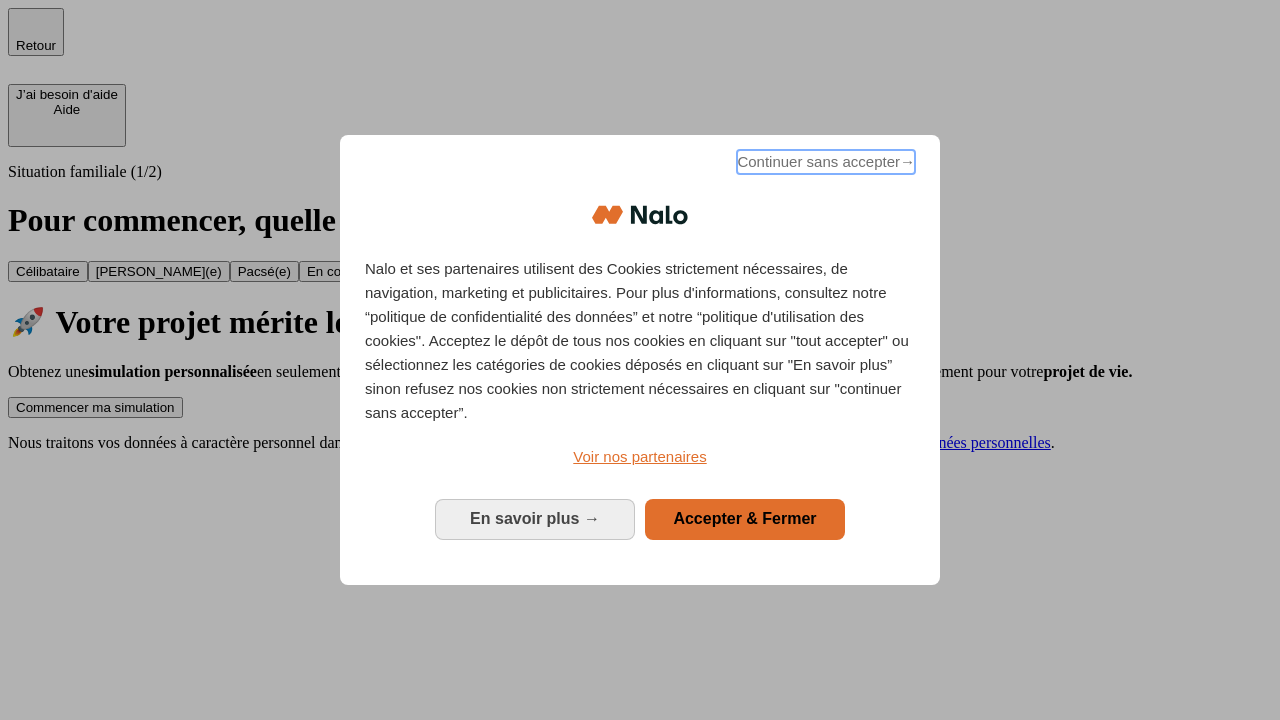 click on "Continuer sans accepter  →" at bounding box center [826, 162] 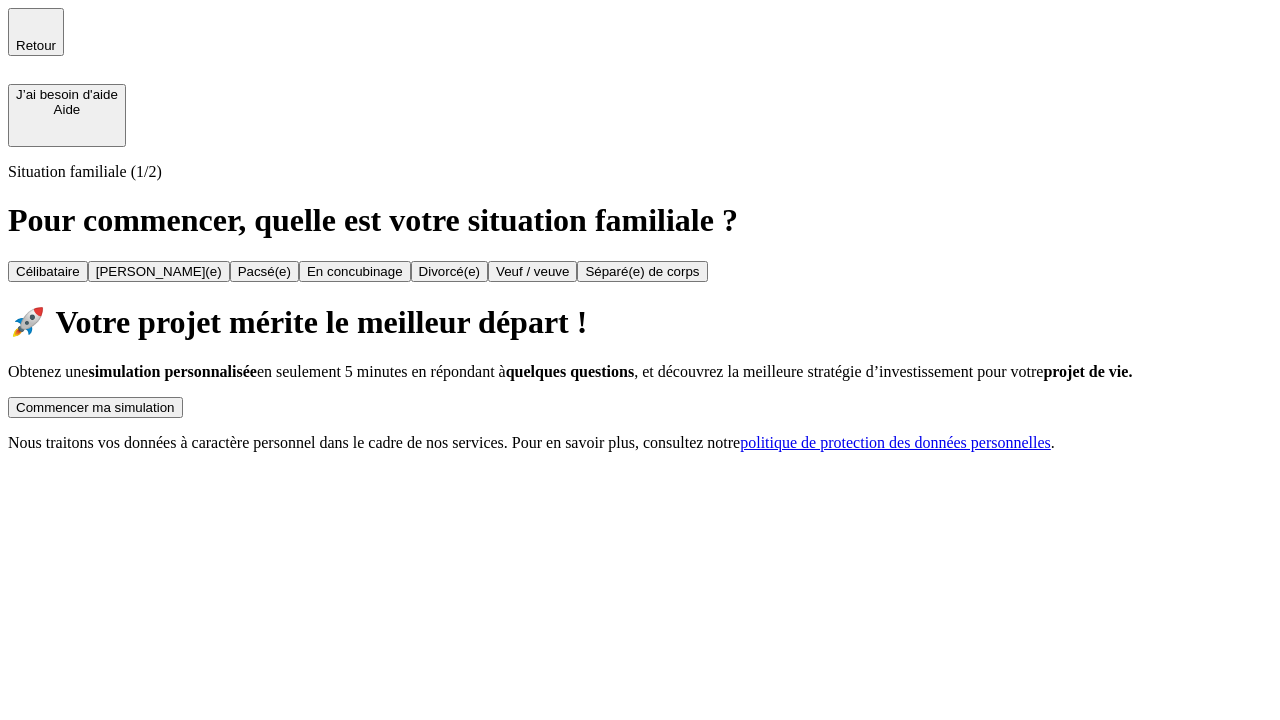 click on "Commencer ma simulation" at bounding box center (95, 407) 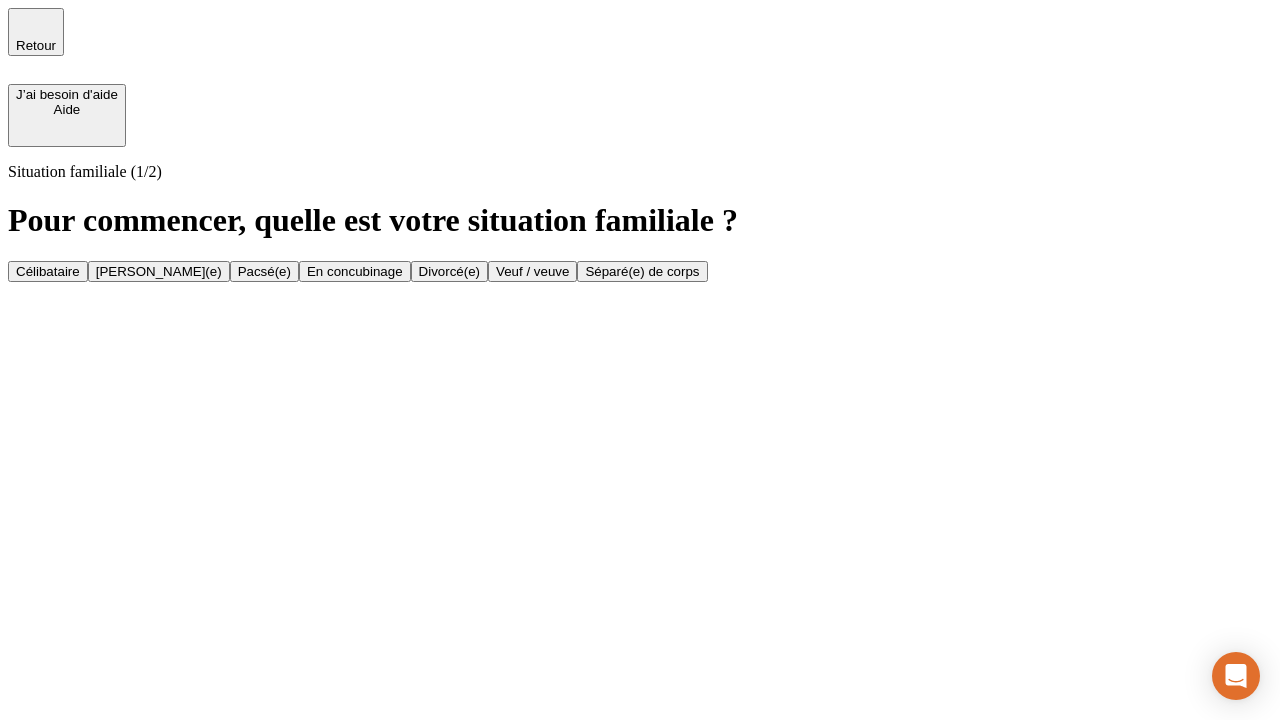 click on "Veuf / veuve" at bounding box center (532, 271) 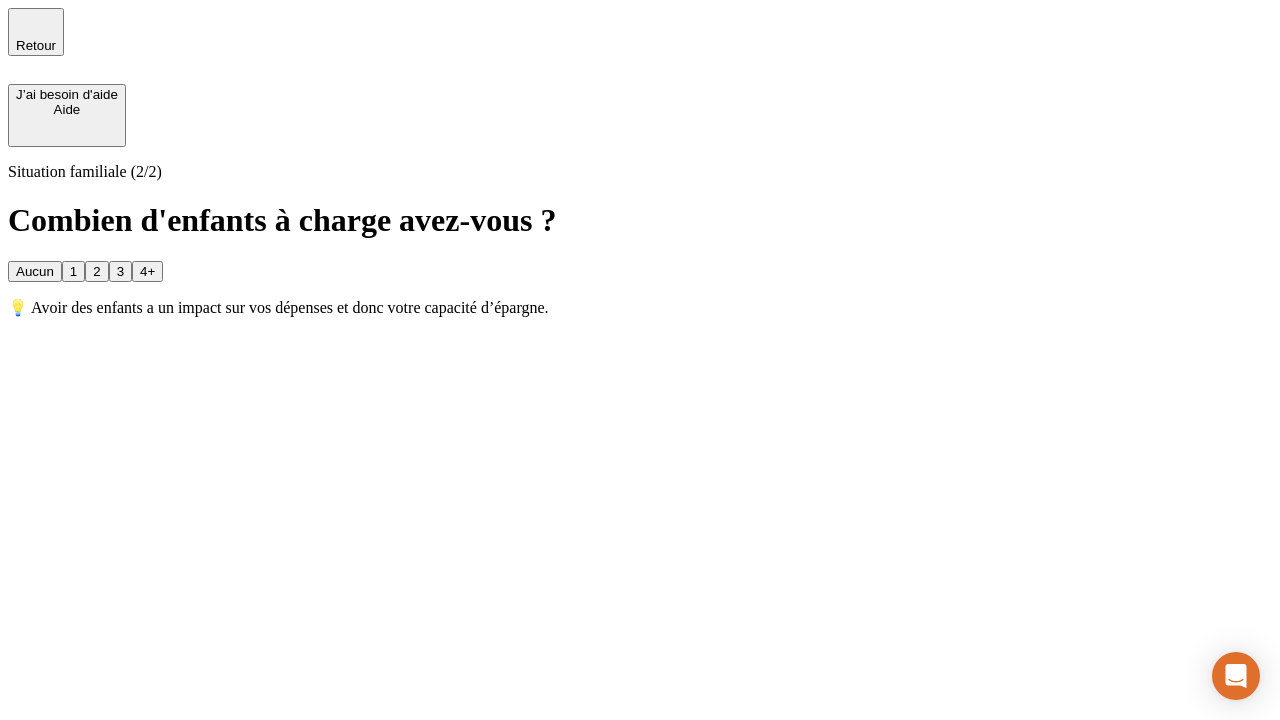 click on "1" at bounding box center [73, 271] 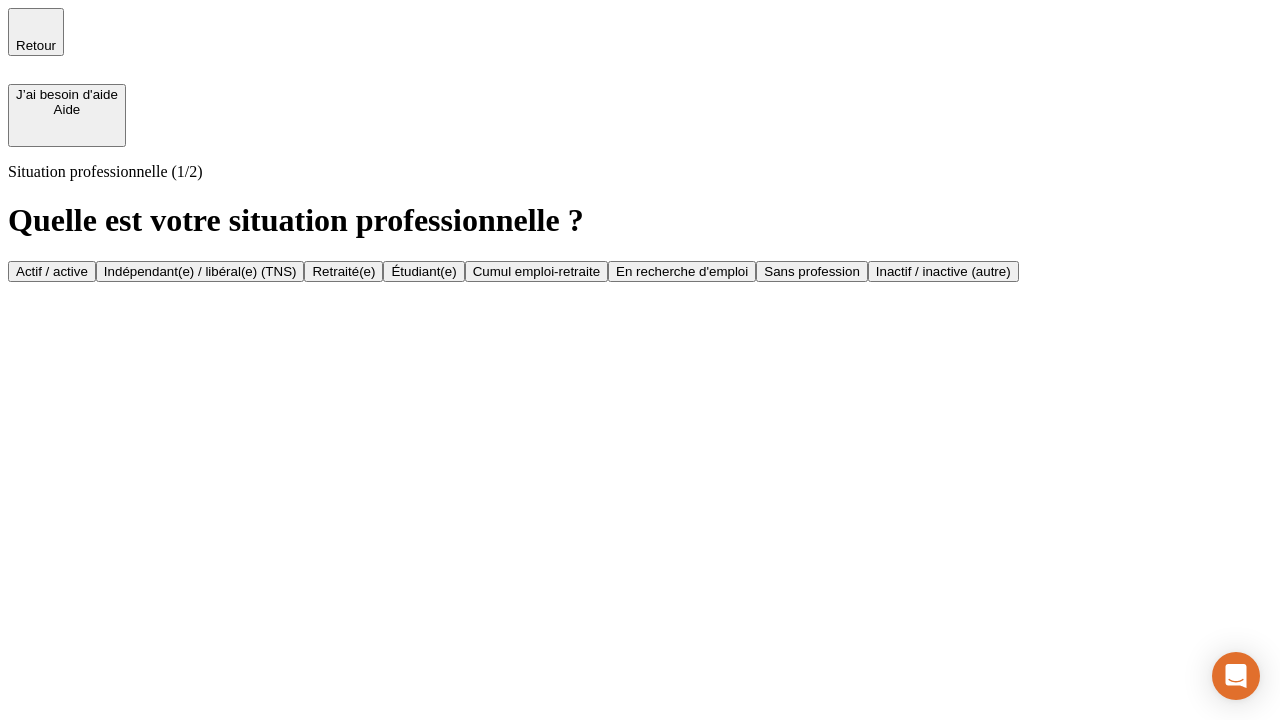 click on "Retraité(e)" at bounding box center (343, 271) 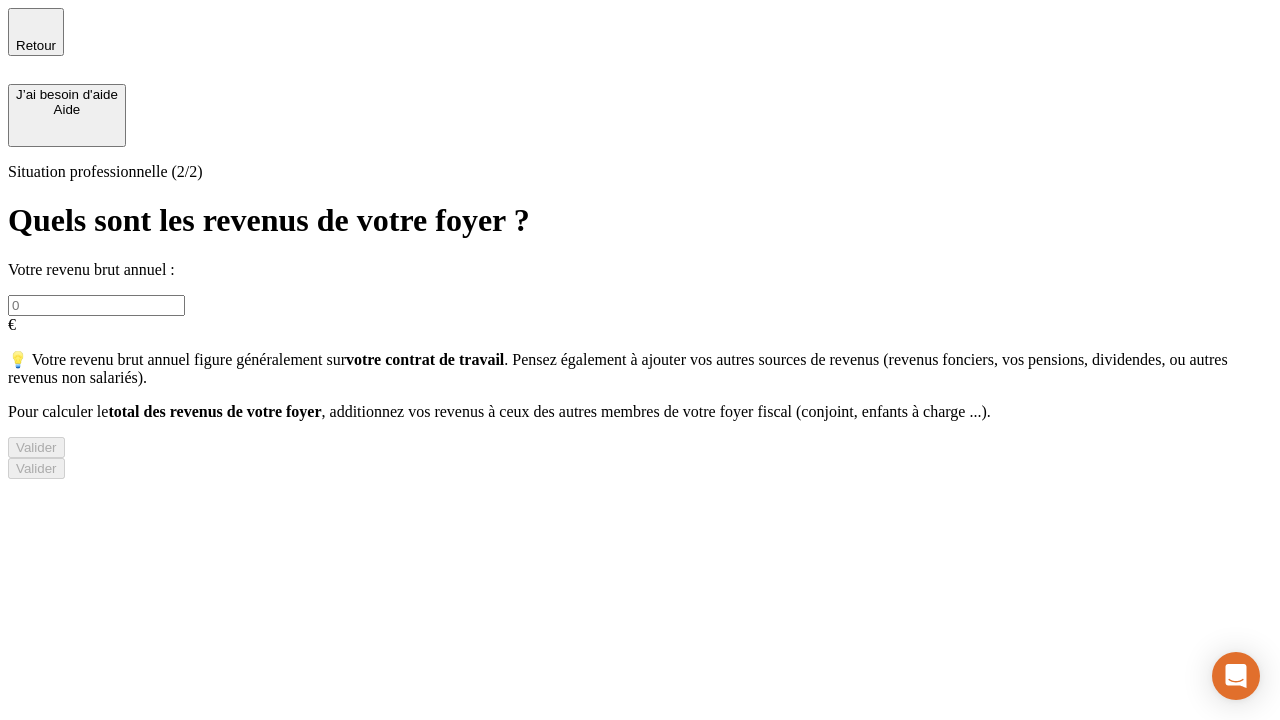 click at bounding box center (96, 305) 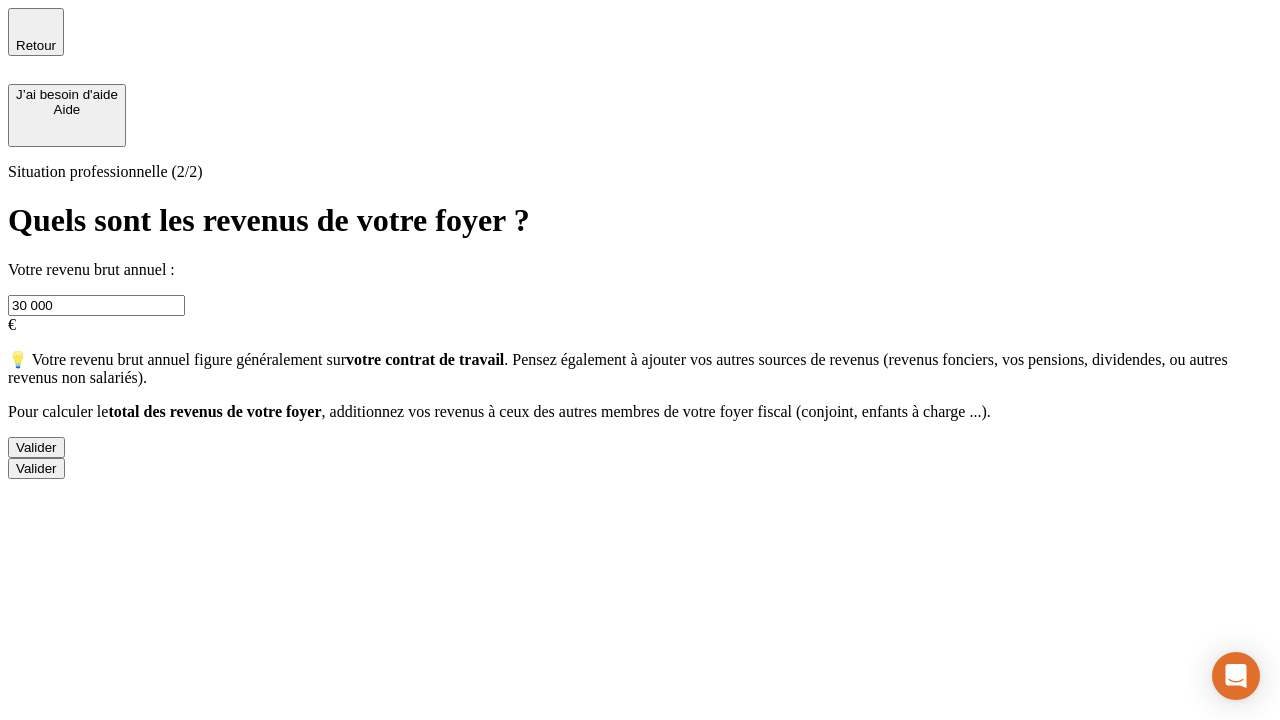 click on "Valider" at bounding box center [36, 447] 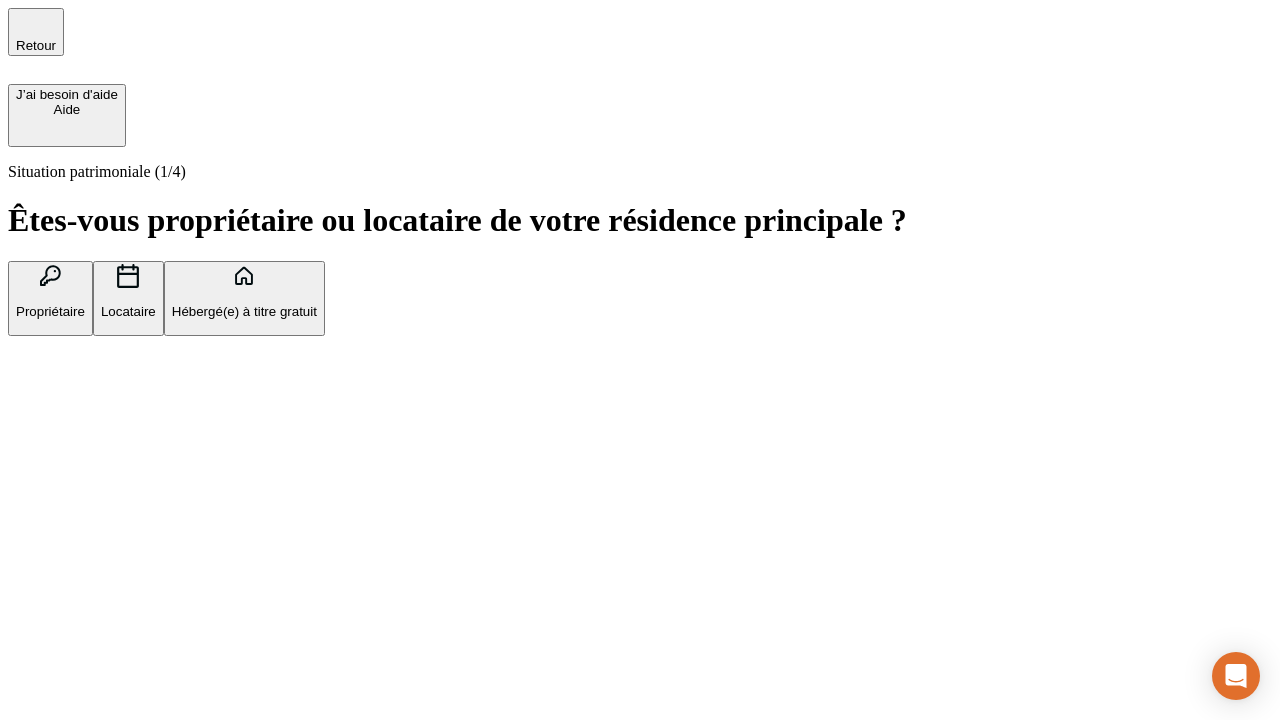 click on "Locataire" at bounding box center (128, 311) 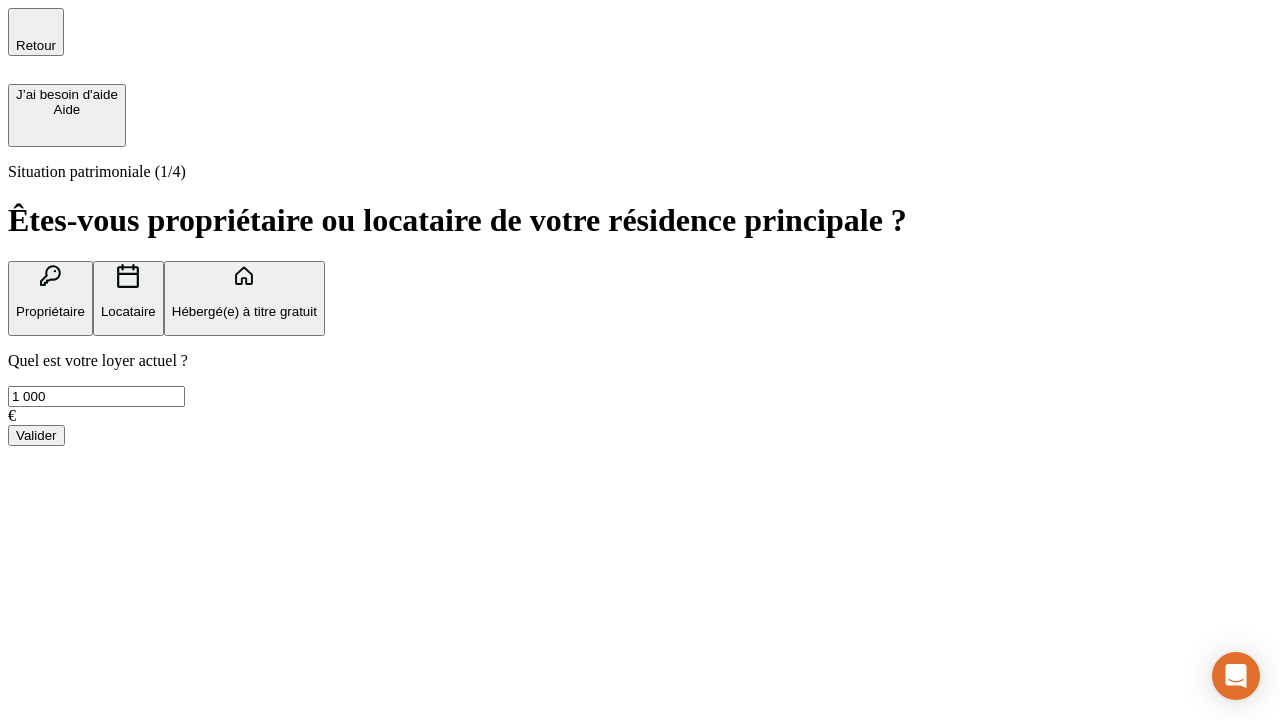 type on "1 000" 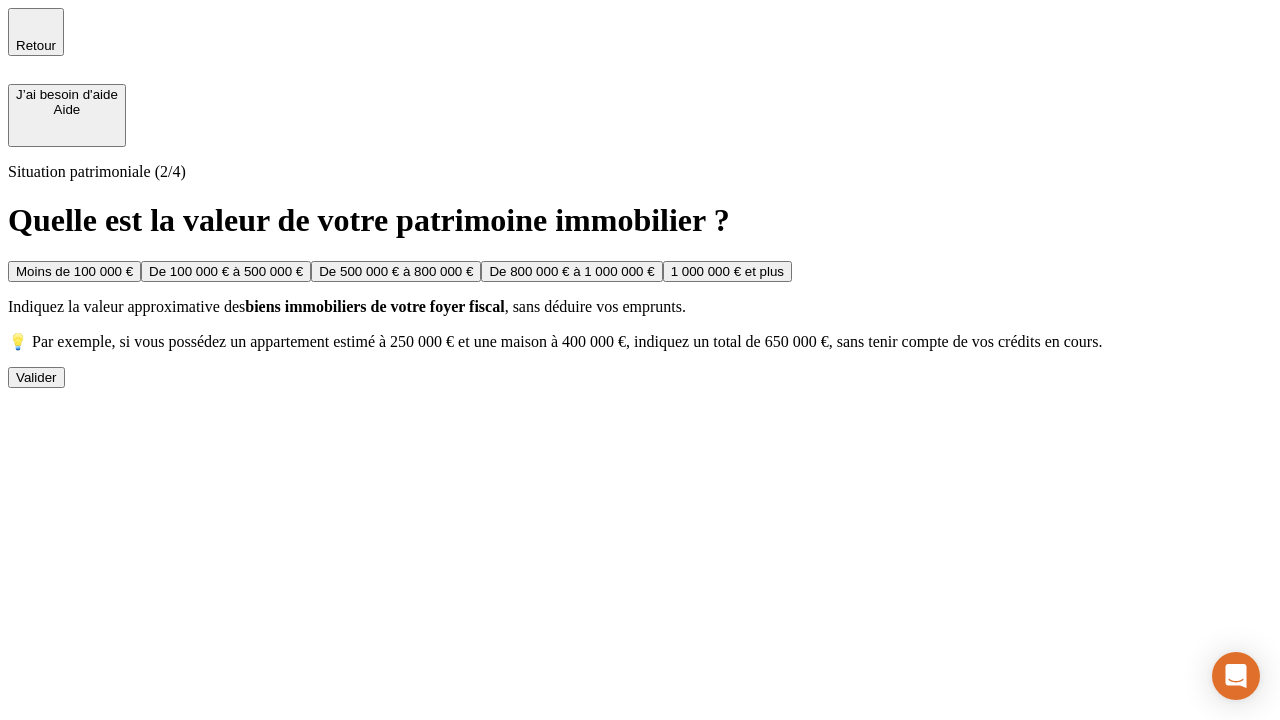 click on "Moins de 100 000 €" at bounding box center [74, 271] 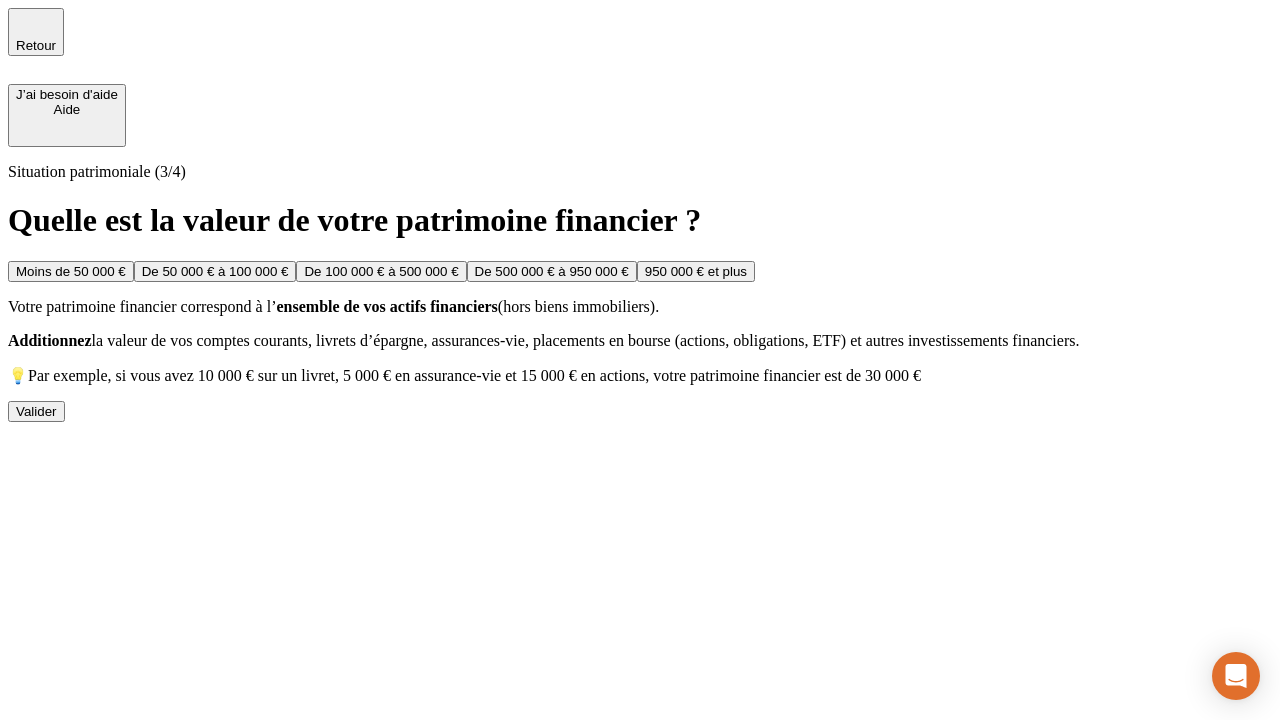 click on "Moins de 50 000 €" at bounding box center [71, 271] 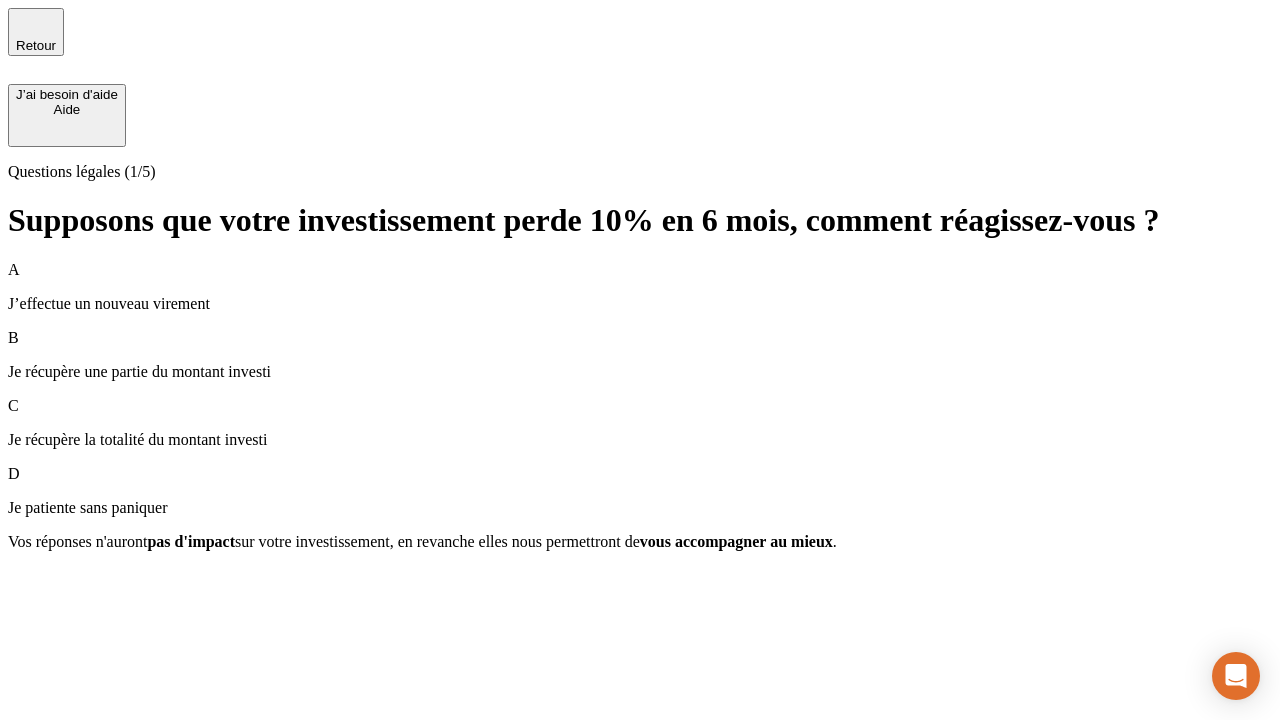 click on "Je récupère une partie du montant investi" at bounding box center (640, 372) 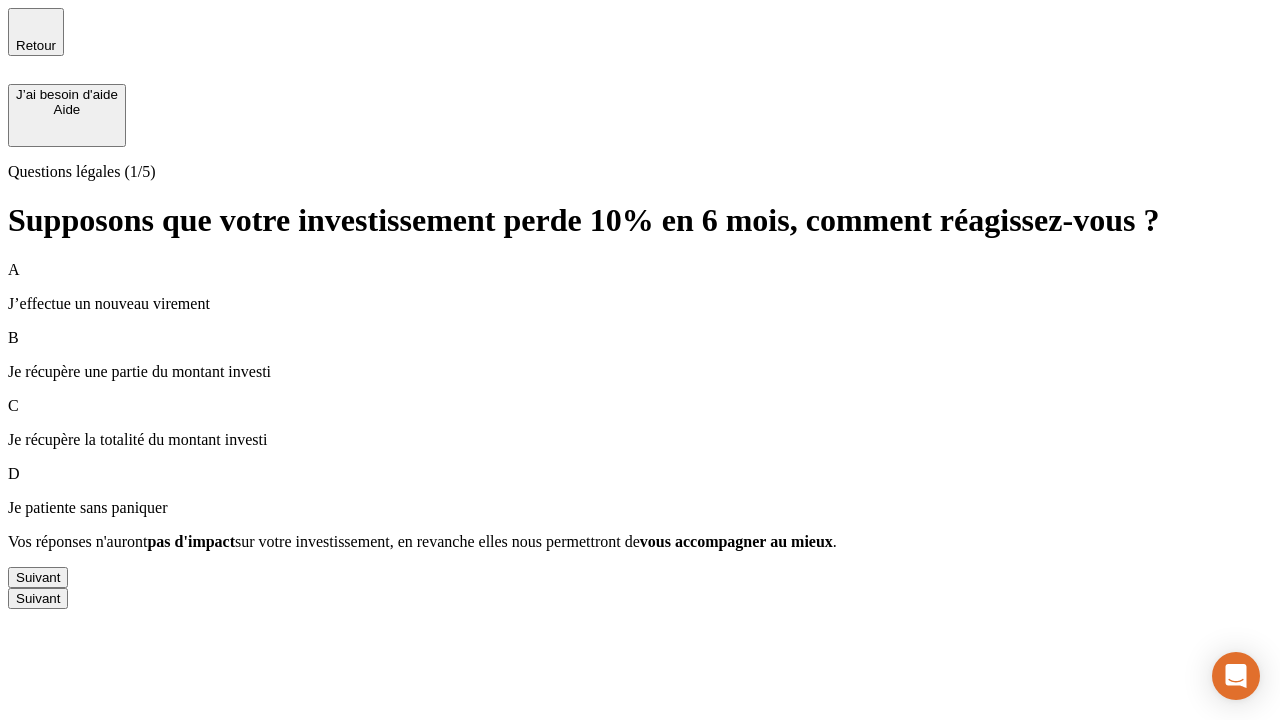 click on "Suivant" at bounding box center [38, 577] 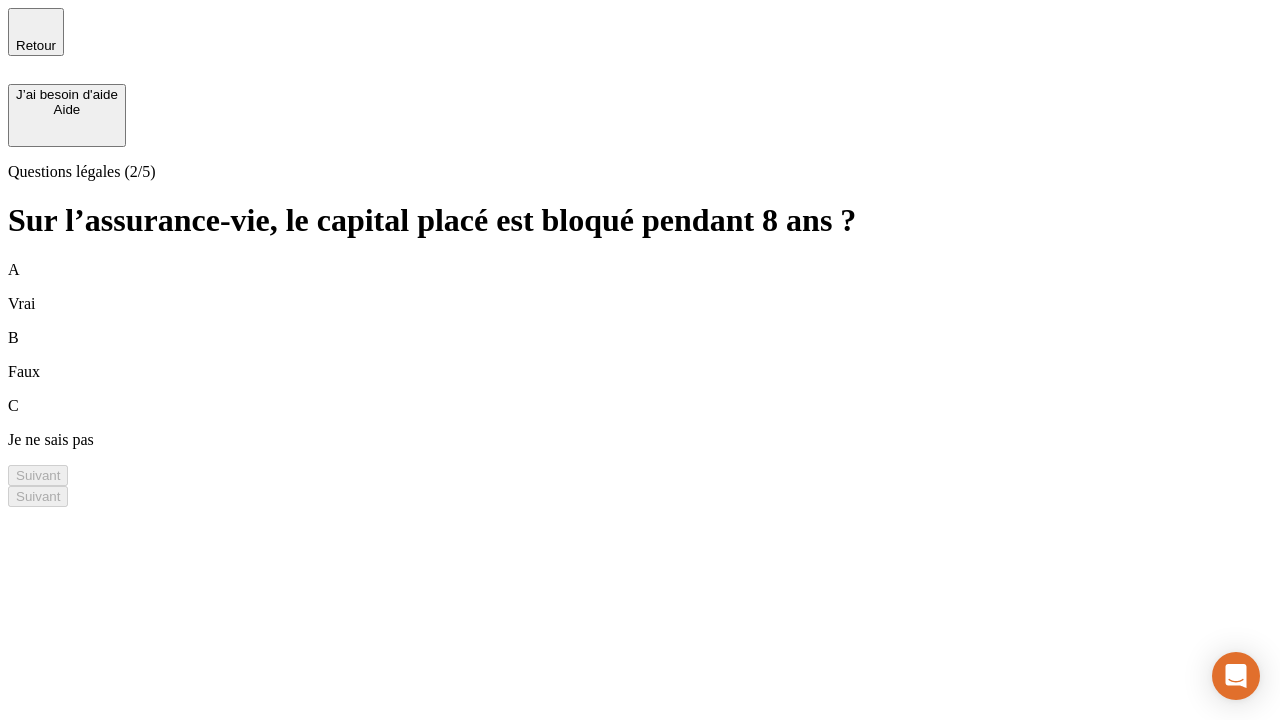 click on "B Faux" at bounding box center [640, 355] 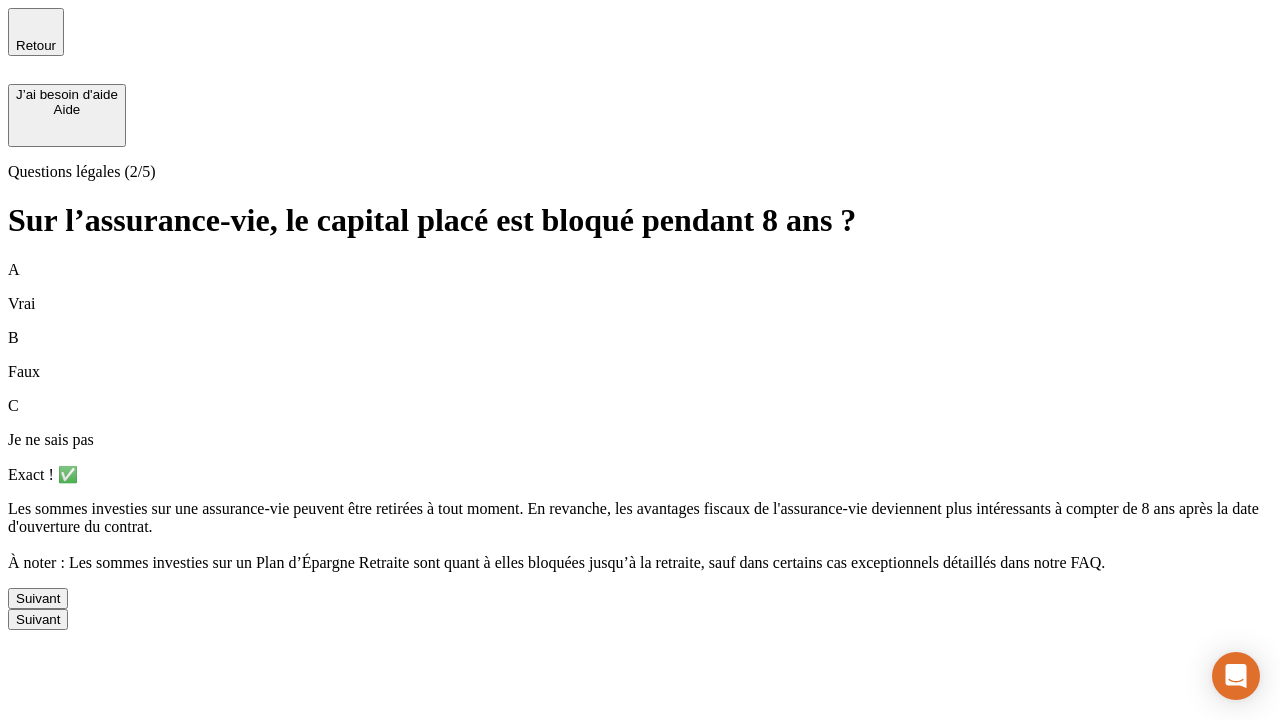 click on "Suivant" at bounding box center [38, 598] 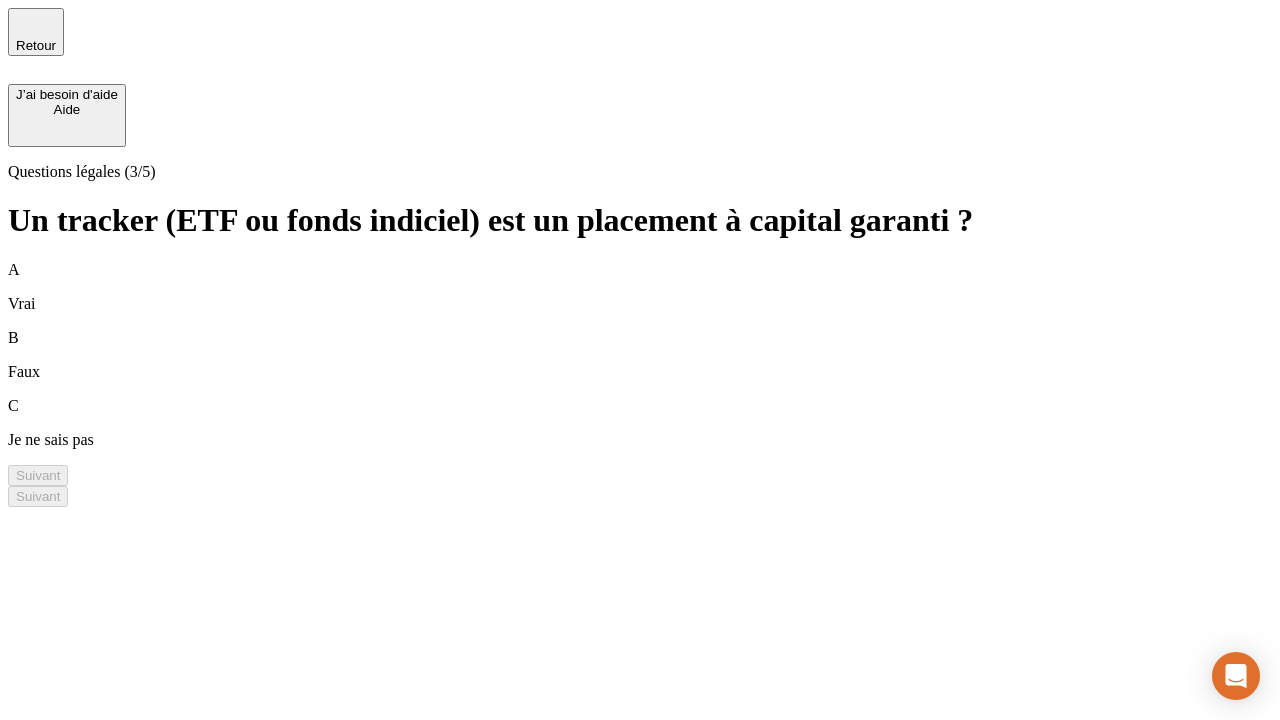 click on "B Faux" at bounding box center (640, 355) 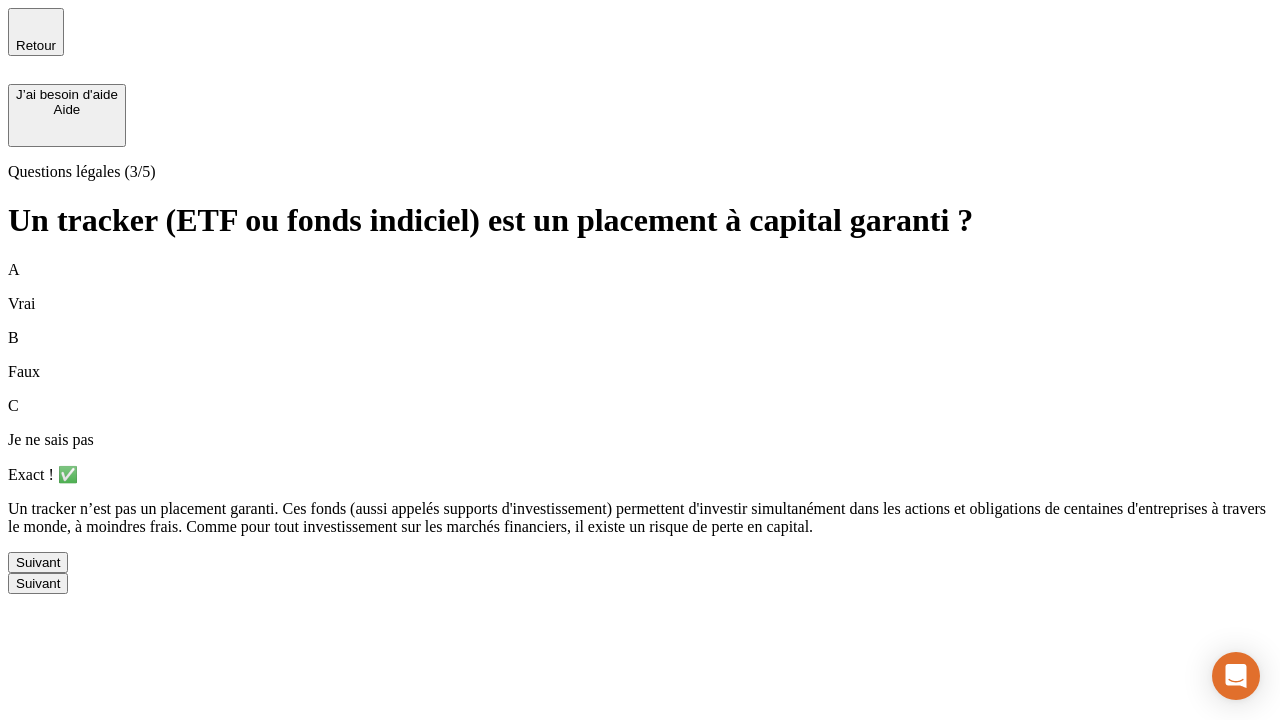 click on "Suivant" at bounding box center [38, 562] 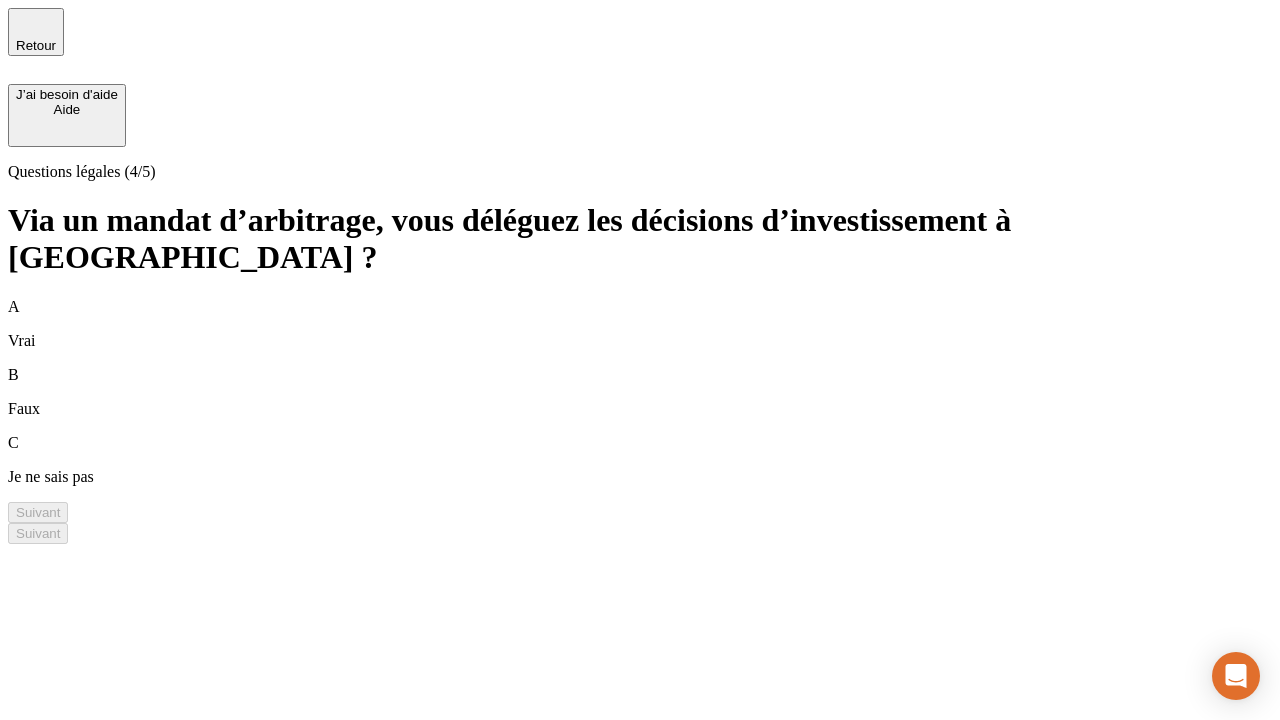 click on "A Vrai" at bounding box center (640, 324) 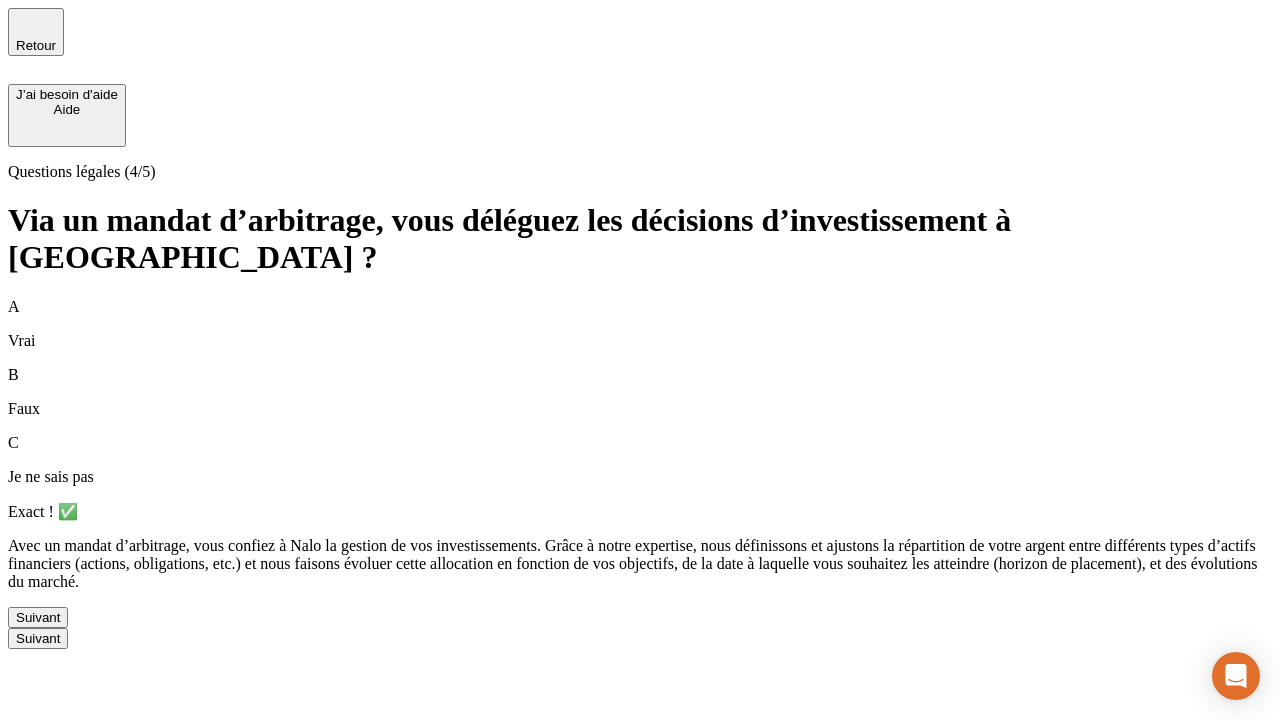 click on "Suivant" at bounding box center (38, 617) 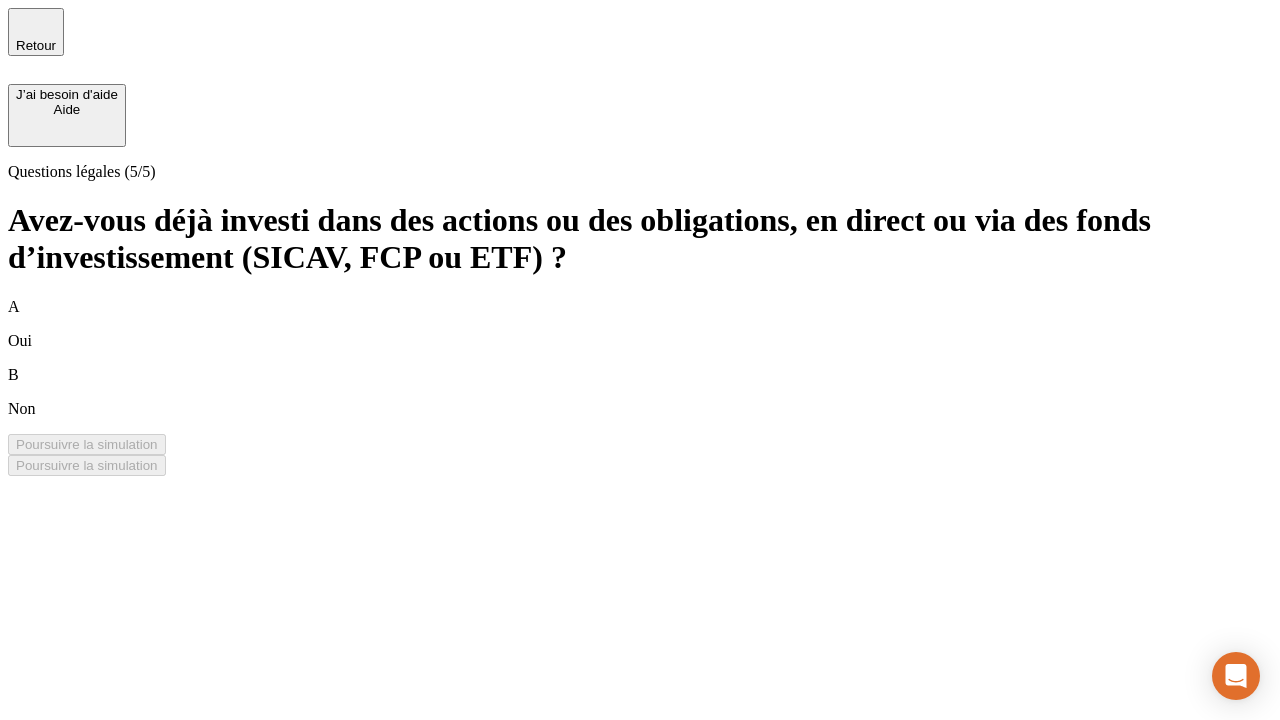 click on "A Oui" at bounding box center [640, 324] 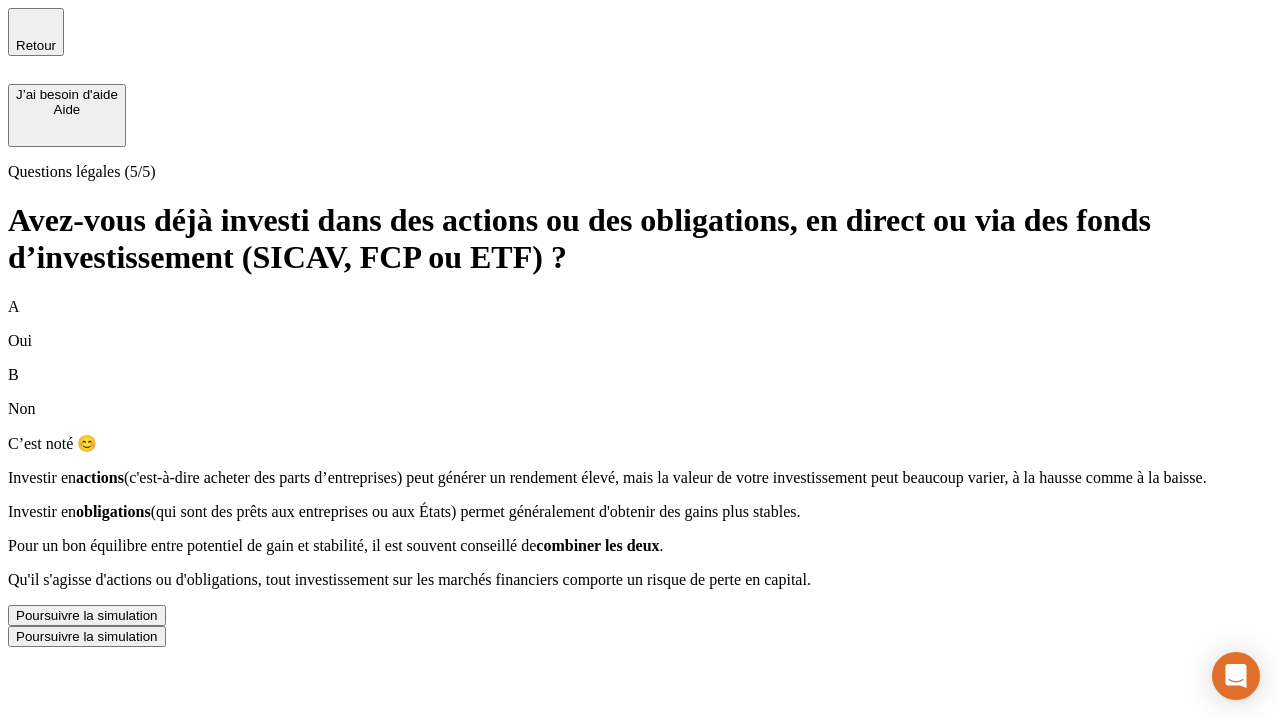 click on "Poursuivre la simulation" at bounding box center (87, 615) 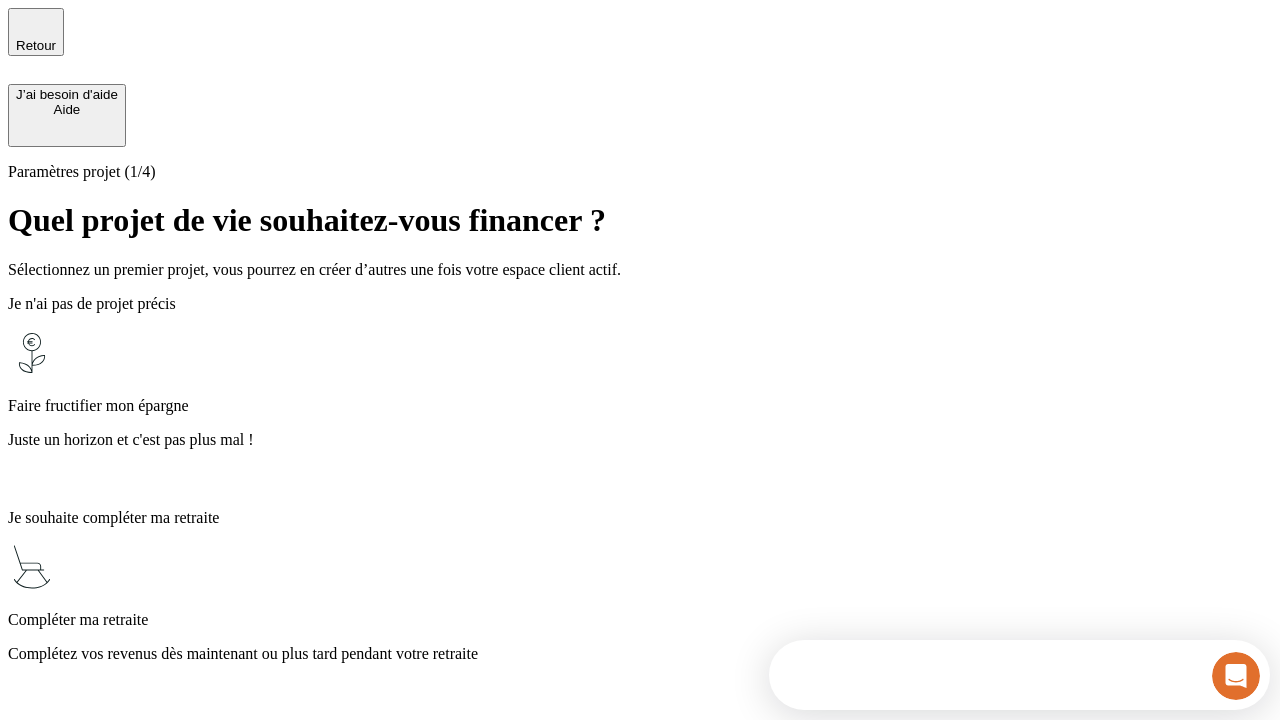 scroll, scrollTop: 0, scrollLeft: 0, axis: both 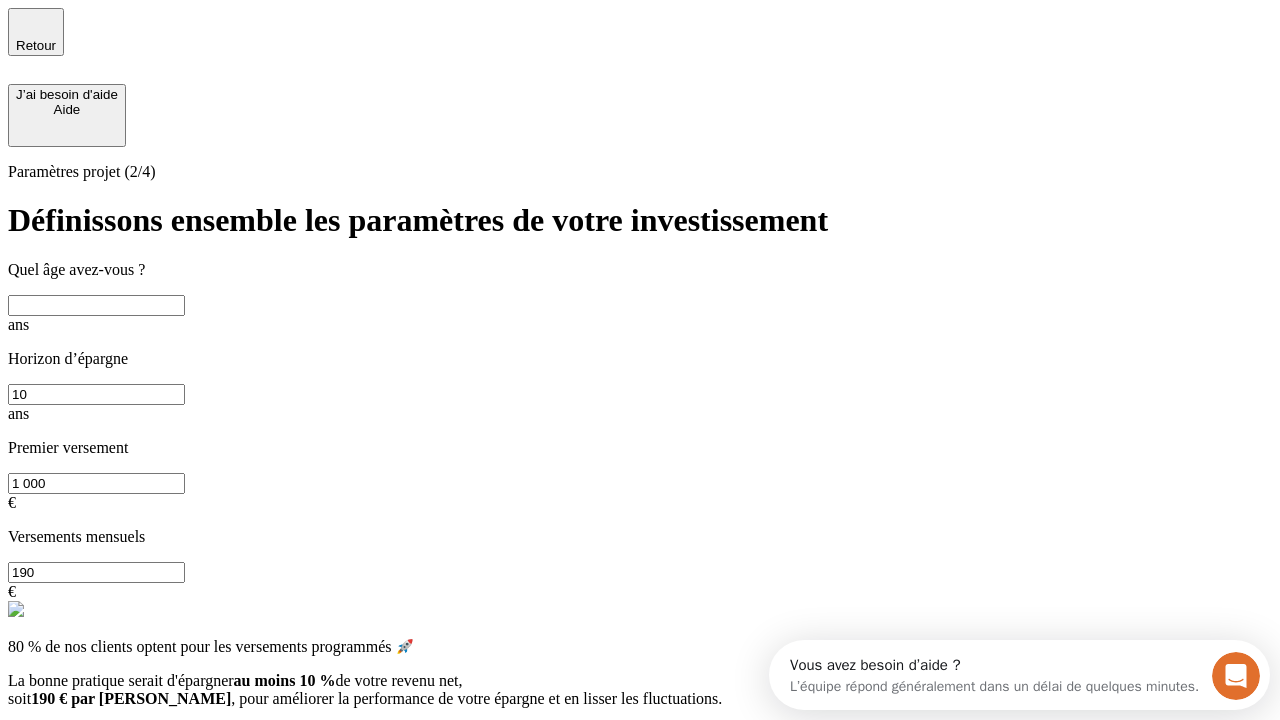 click at bounding box center [96, 305] 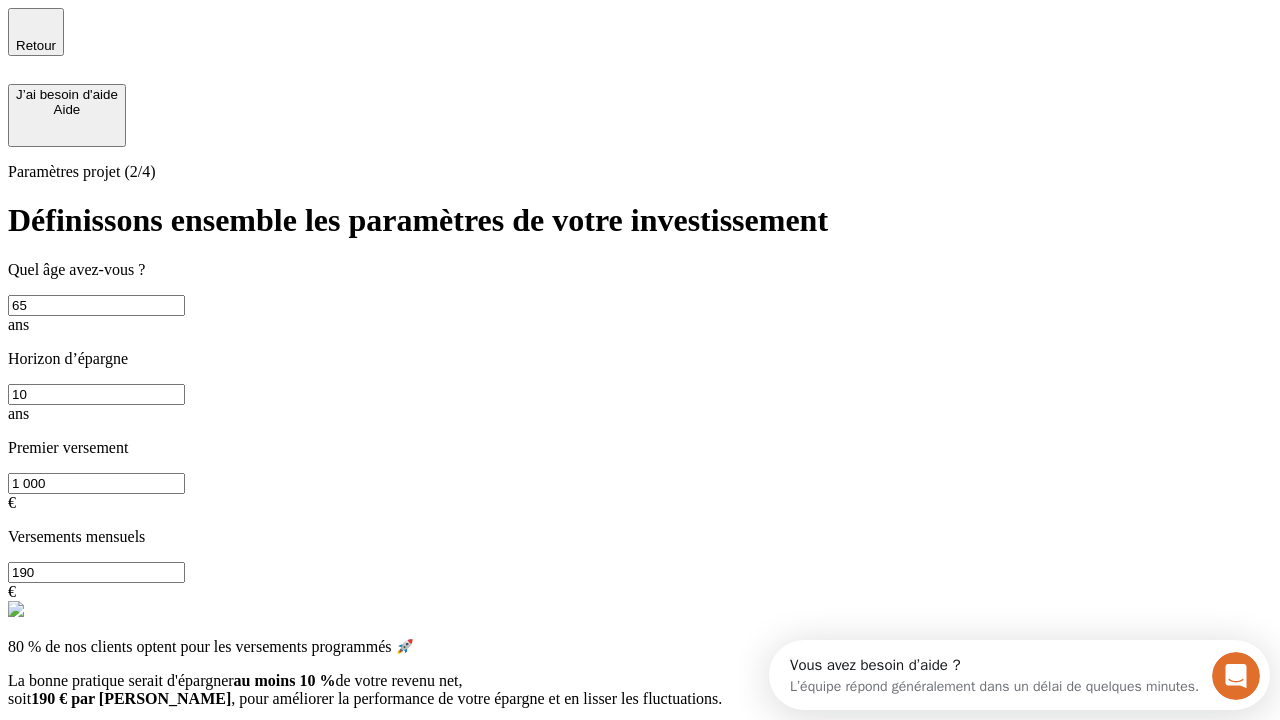type on "65" 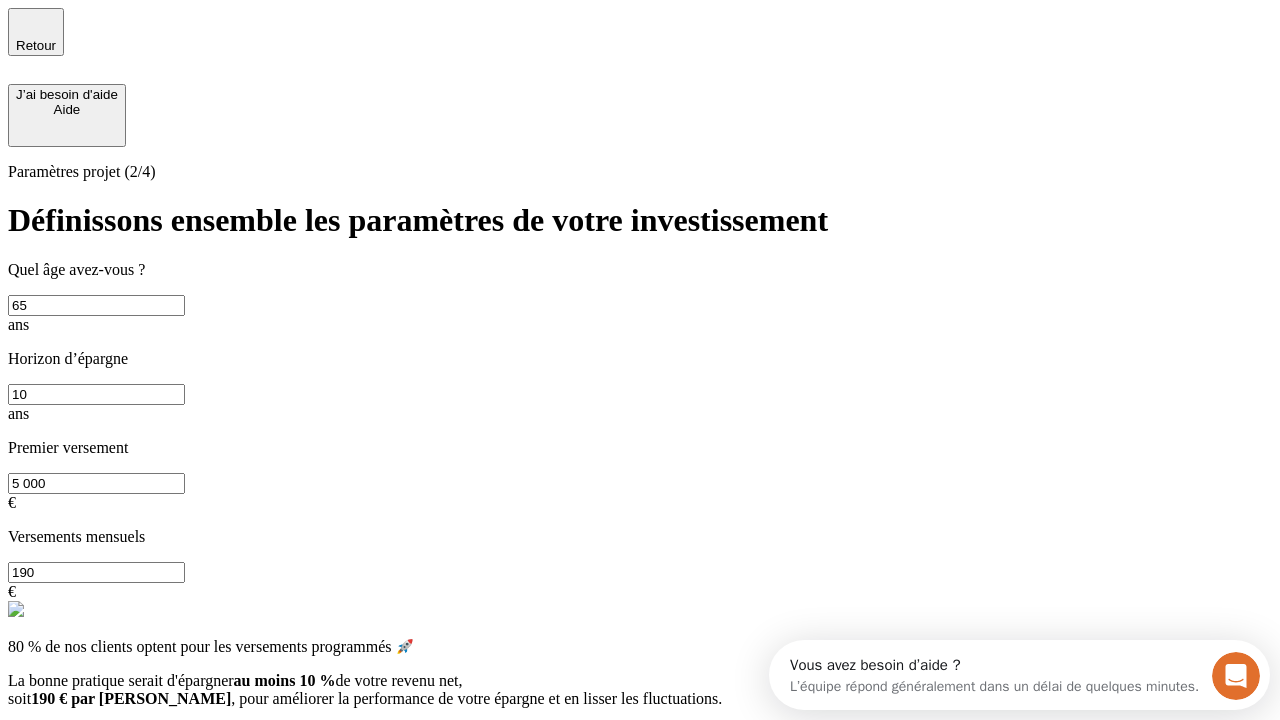 type on "5 000" 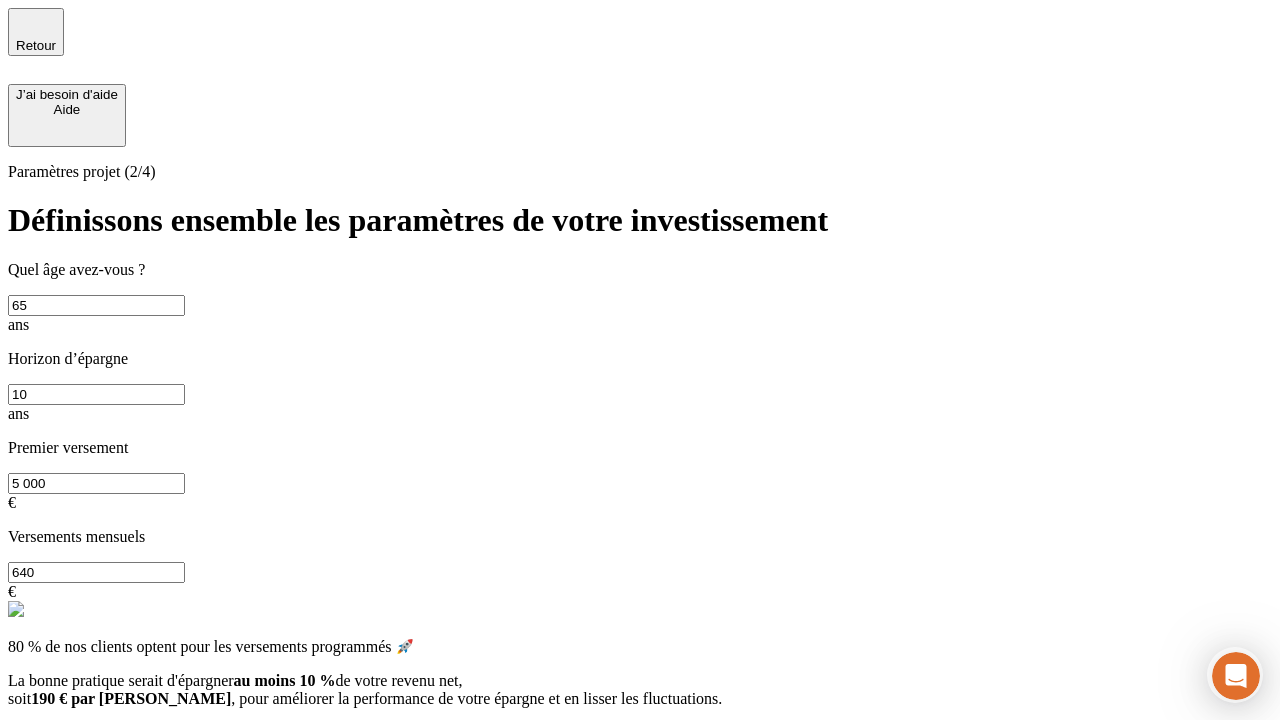 type on "640" 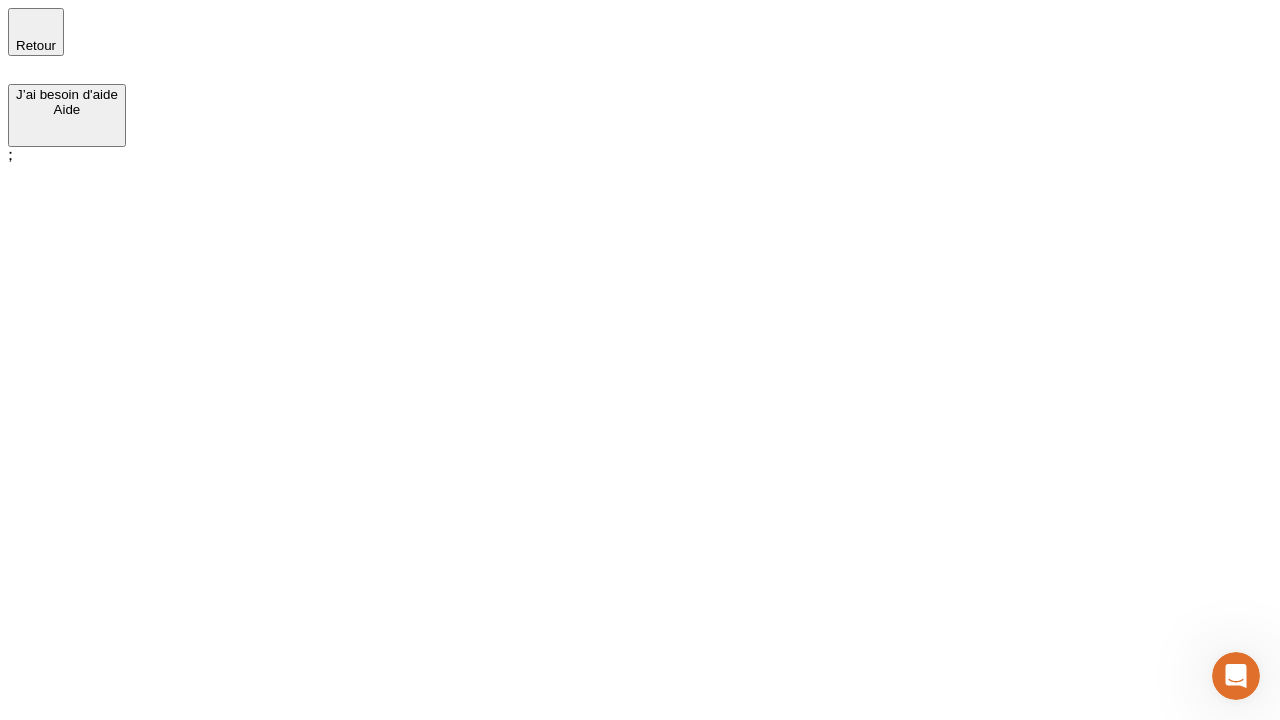 scroll, scrollTop: 0, scrollLeft: 0, axis: both 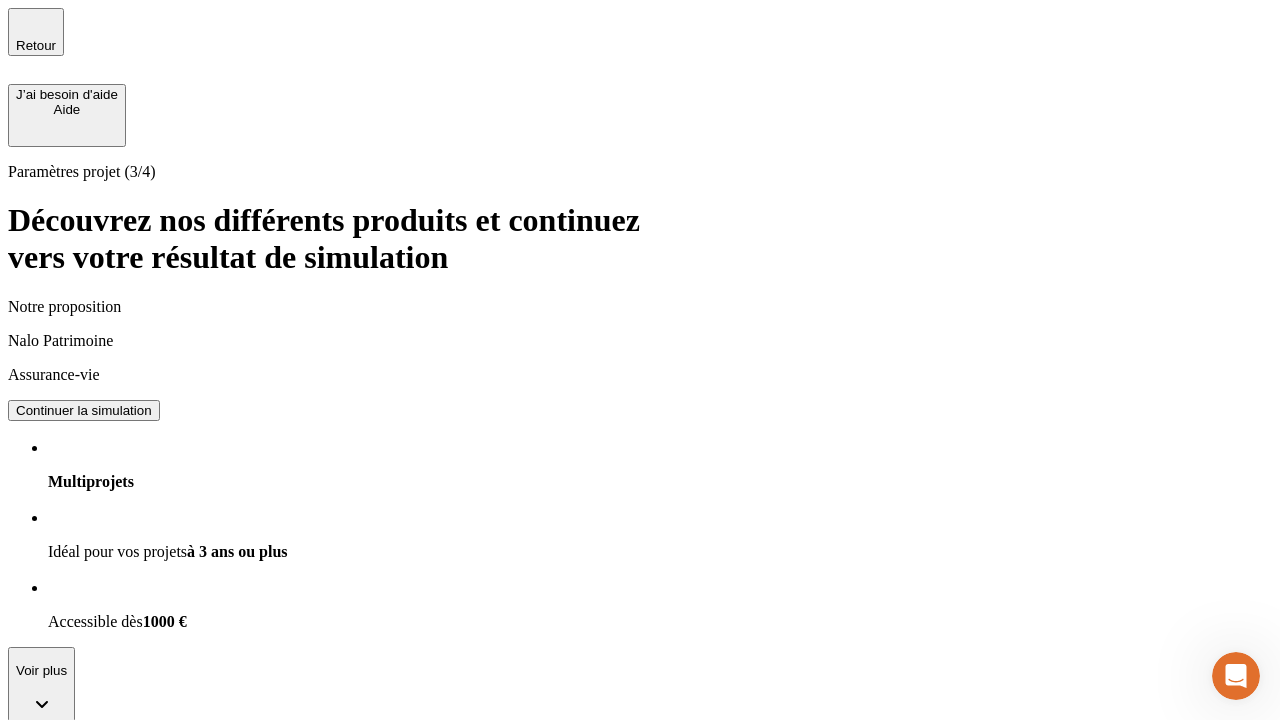 click on "Continuer la simulation" at bounding box center [84, 410] 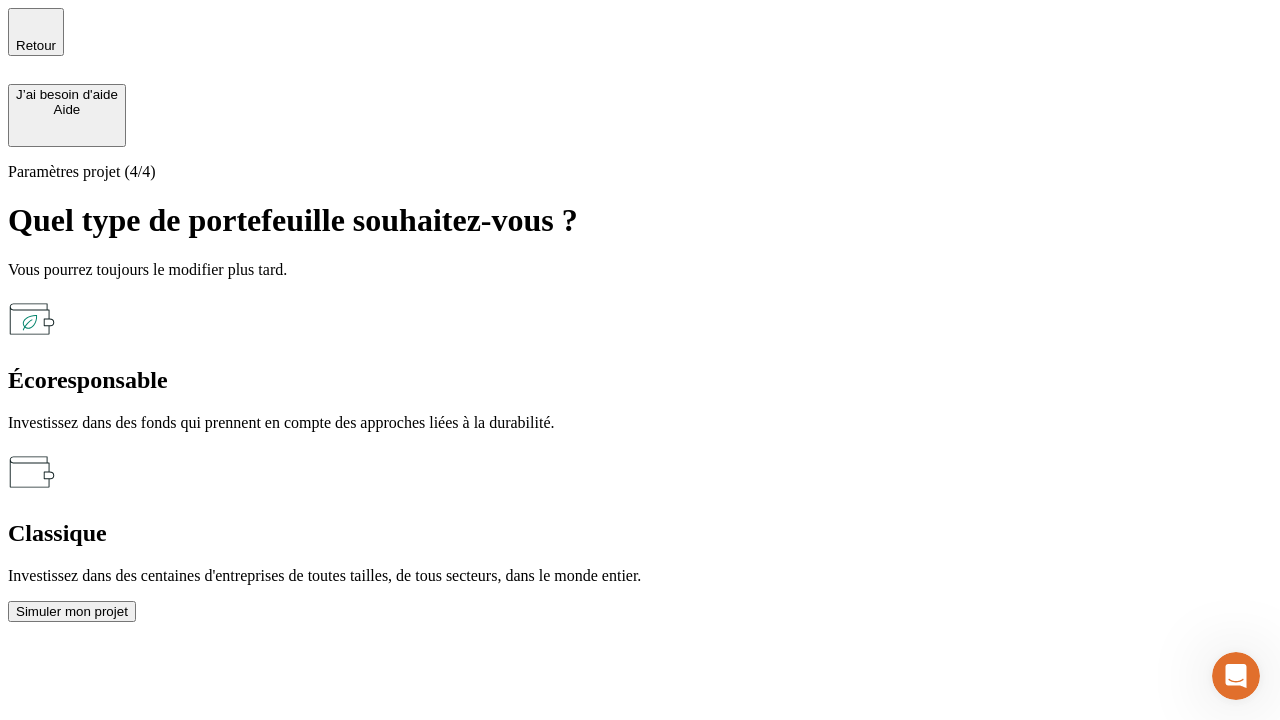 click on "Écoresponsable" at bounding box center [640, 380] 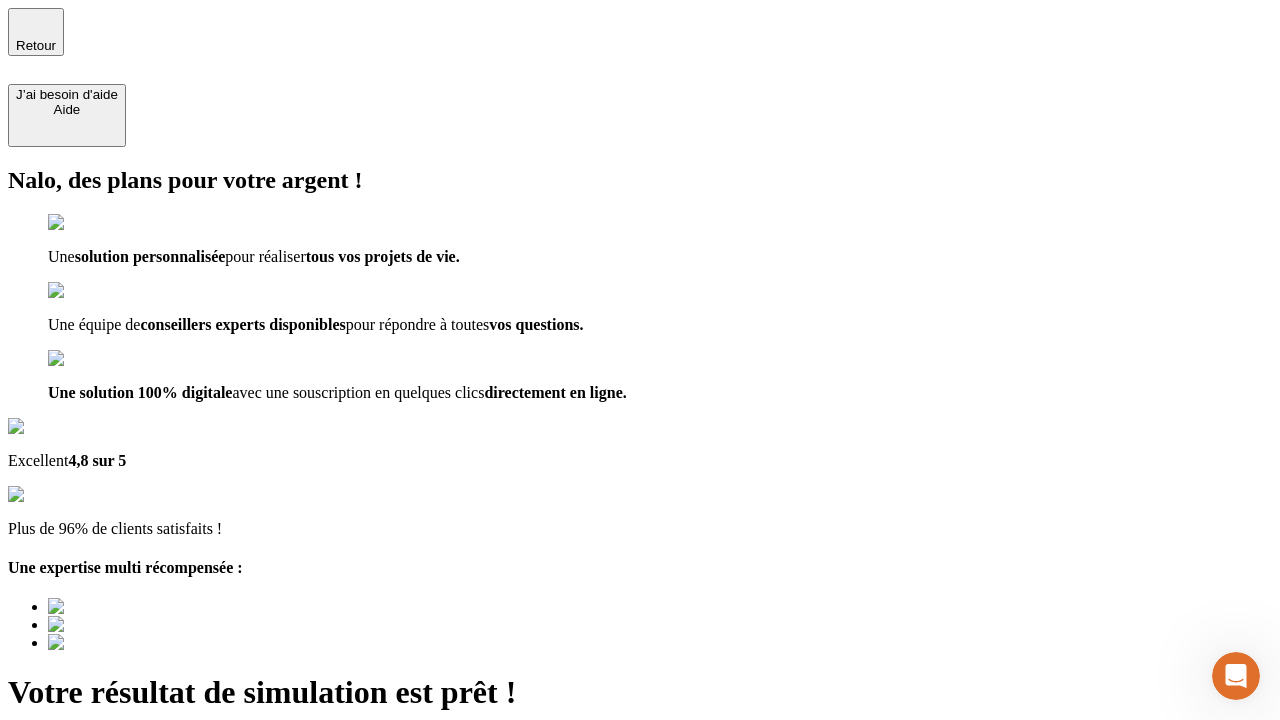 click on "Découvrir ma simulation" at bounding box center (87, 797) 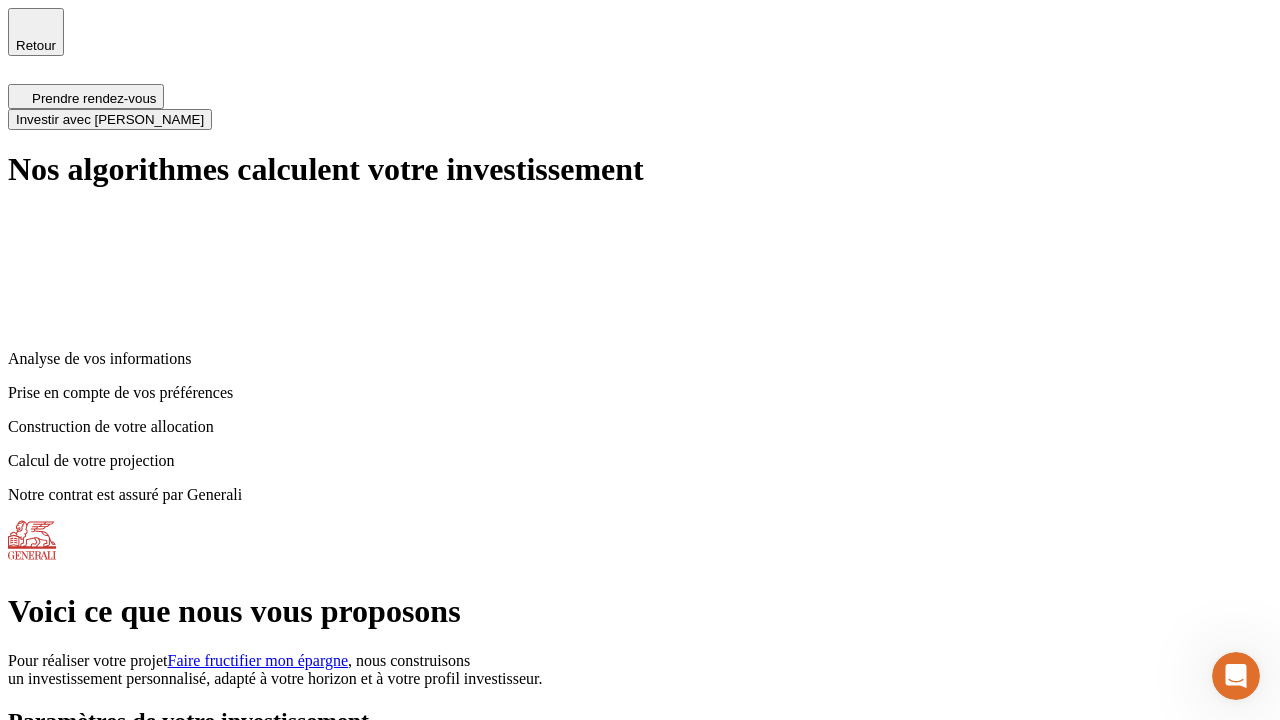 scroll, scrollTop: 8, scrollLeft: 0, axis: vertical 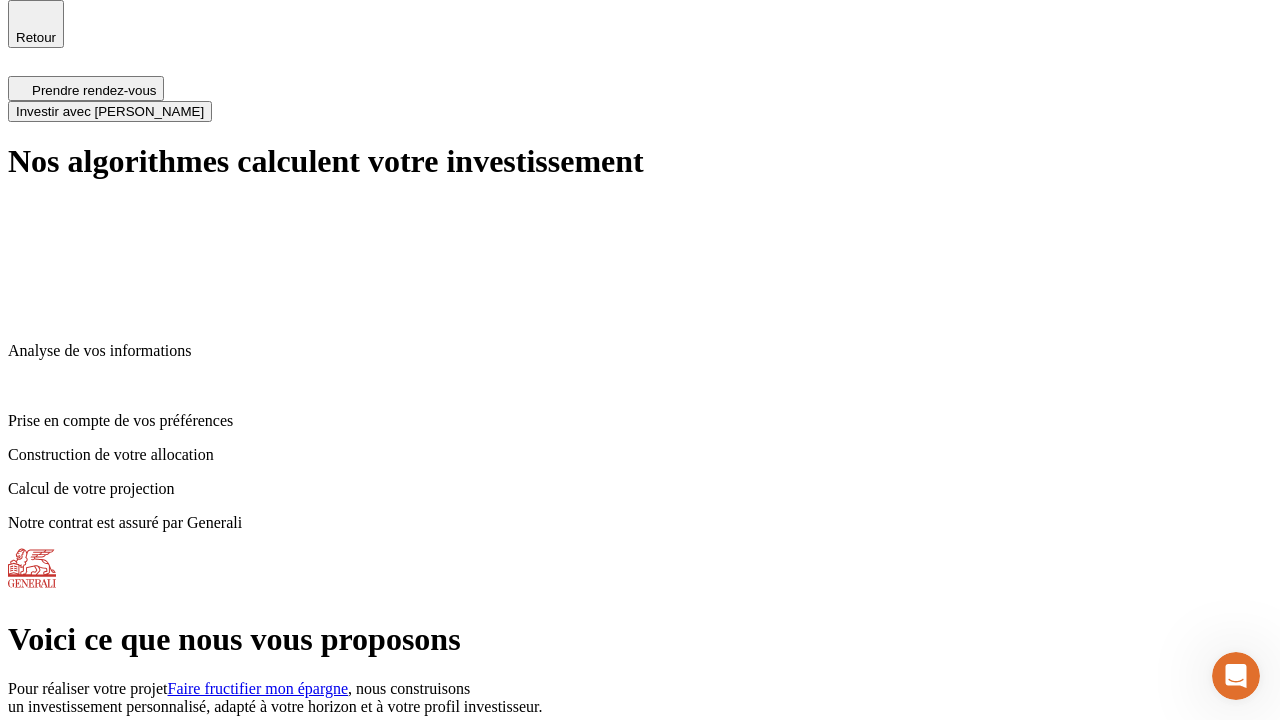 click on "Investir avec [PERSON_NAME]" at bounding box center [110, 111] 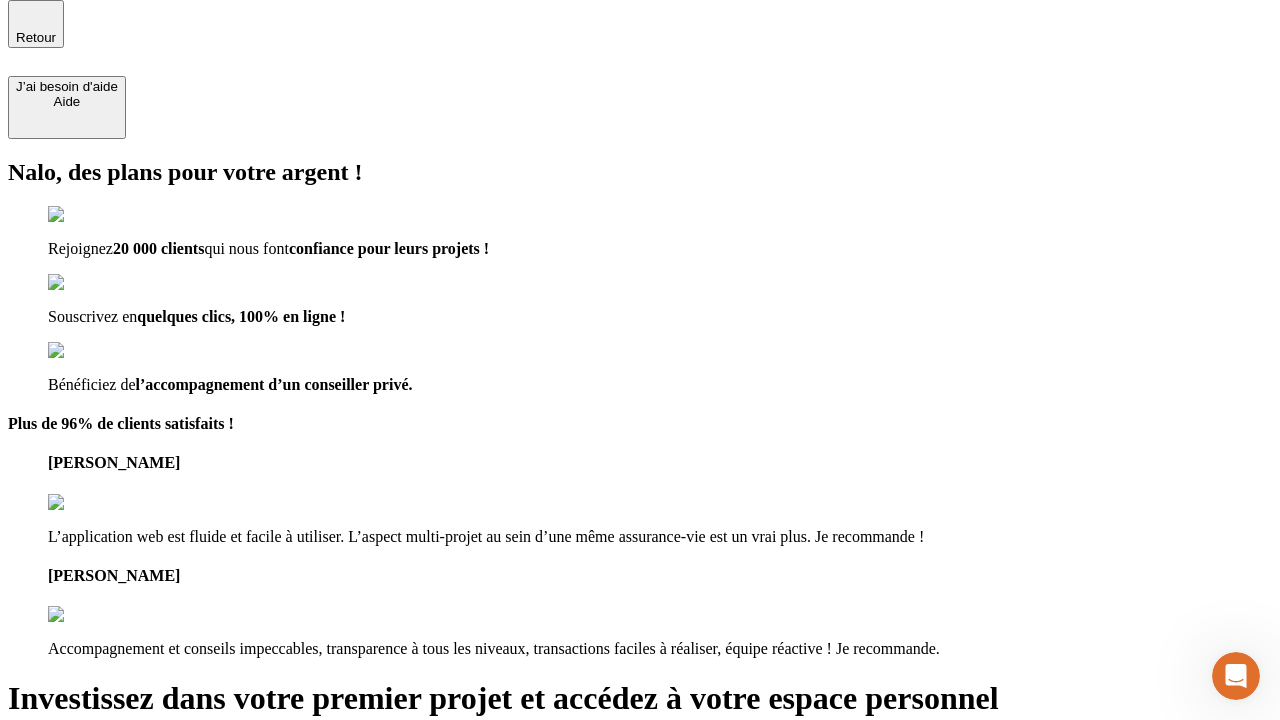 scroll, scrollTop: 0, scrollLeft: 0, axis: both 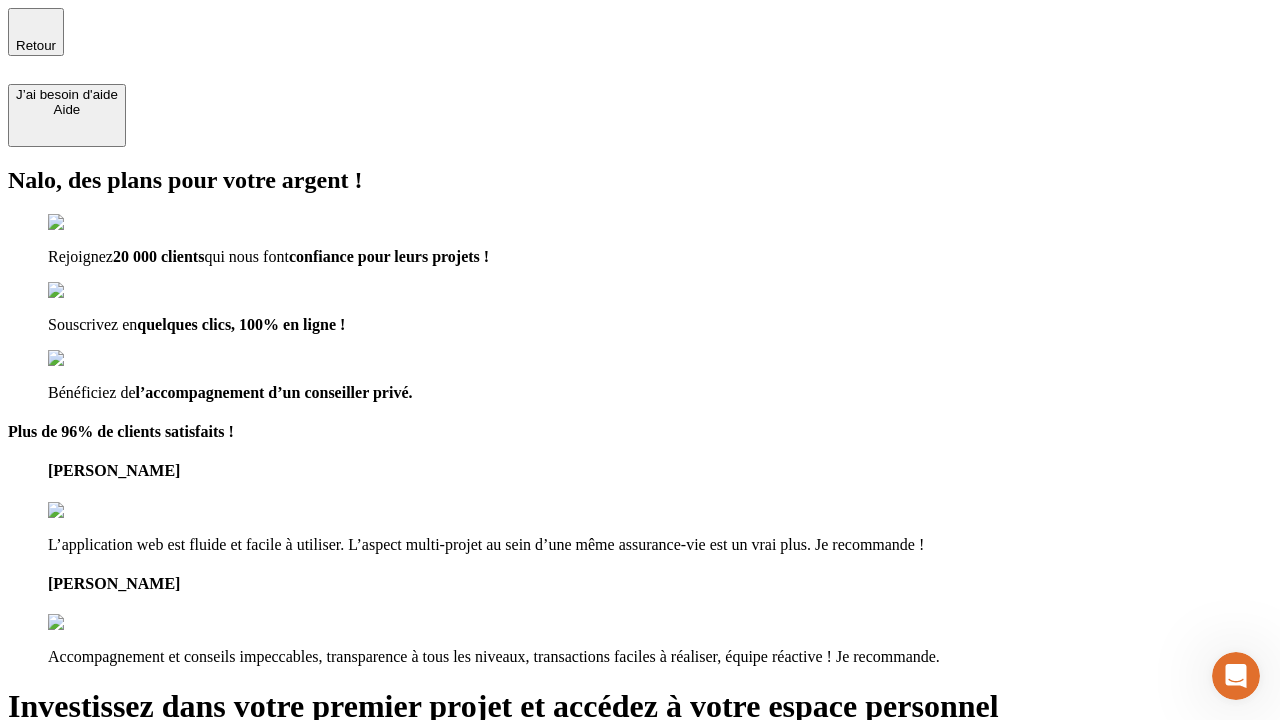 type on "[EMAIL_ADDRESS][DOMAIN_NAME]" 